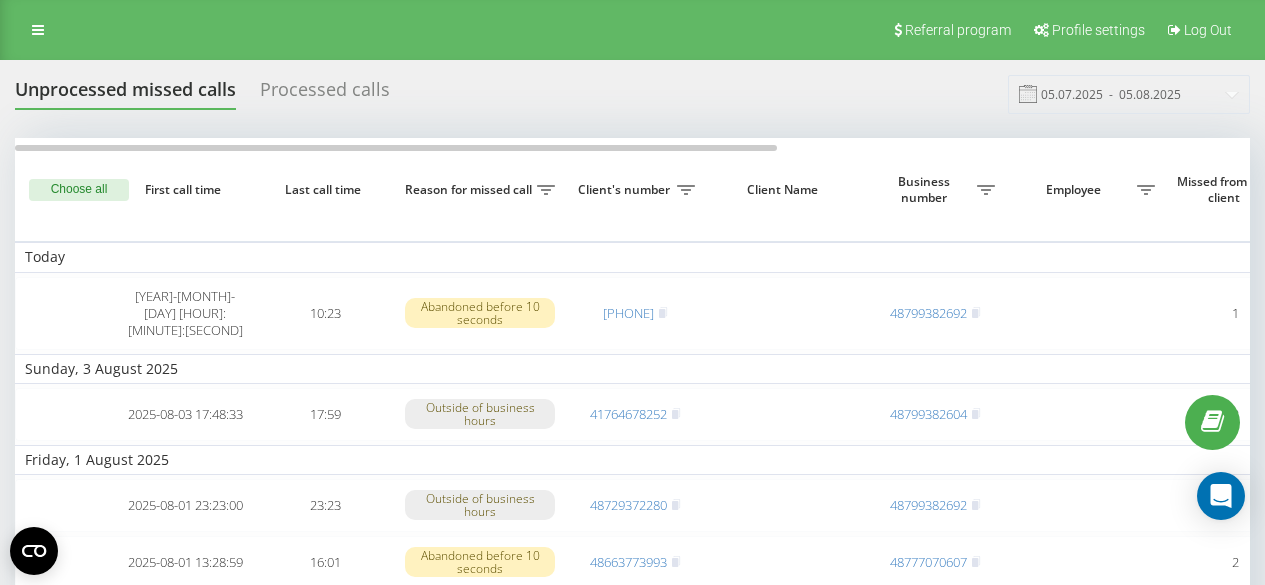 scroll, scrollTop: 0, scrollLeft: 0, axis: both 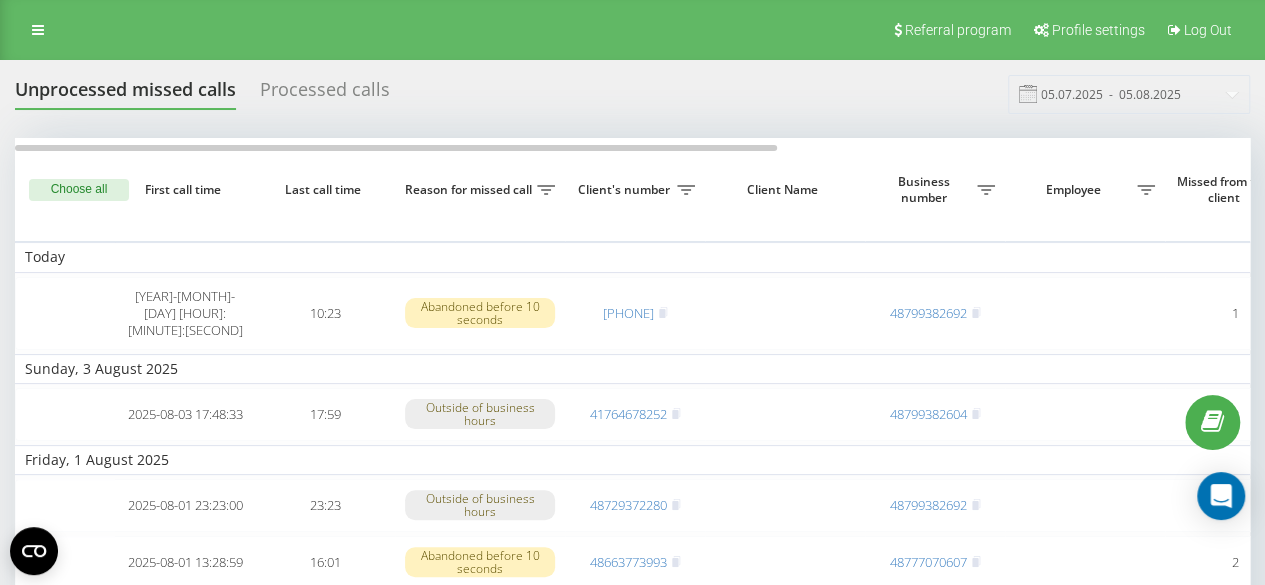 click on "Processed calls" at bounding box center (325, 94) 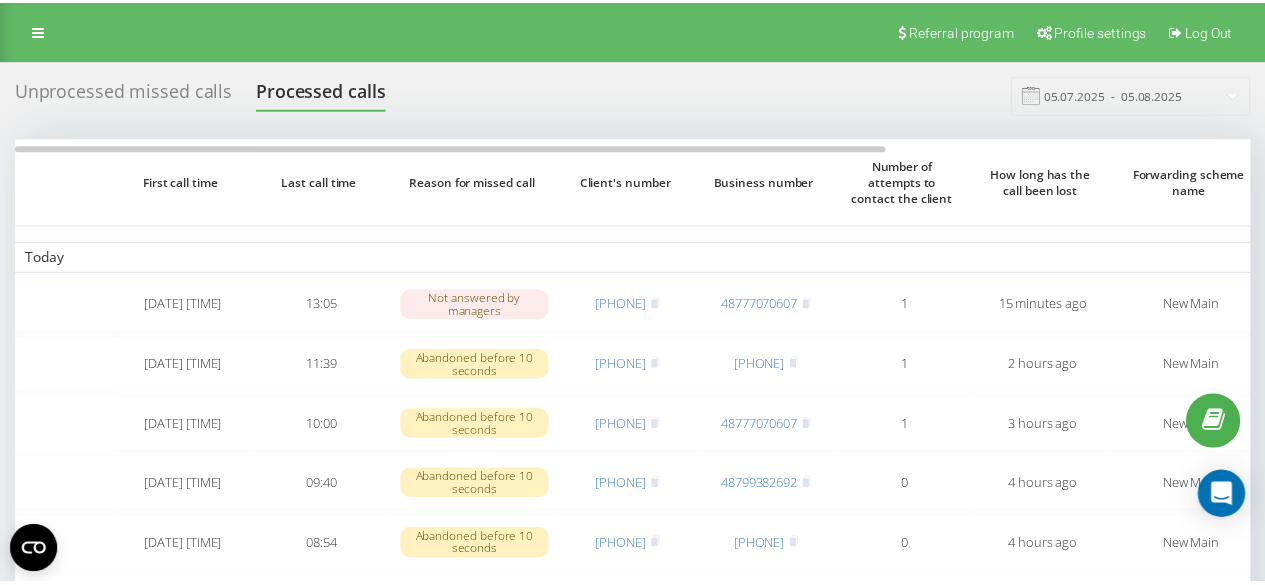 scroll, scrollTop: 0, scrollLeft: 0, axis: both 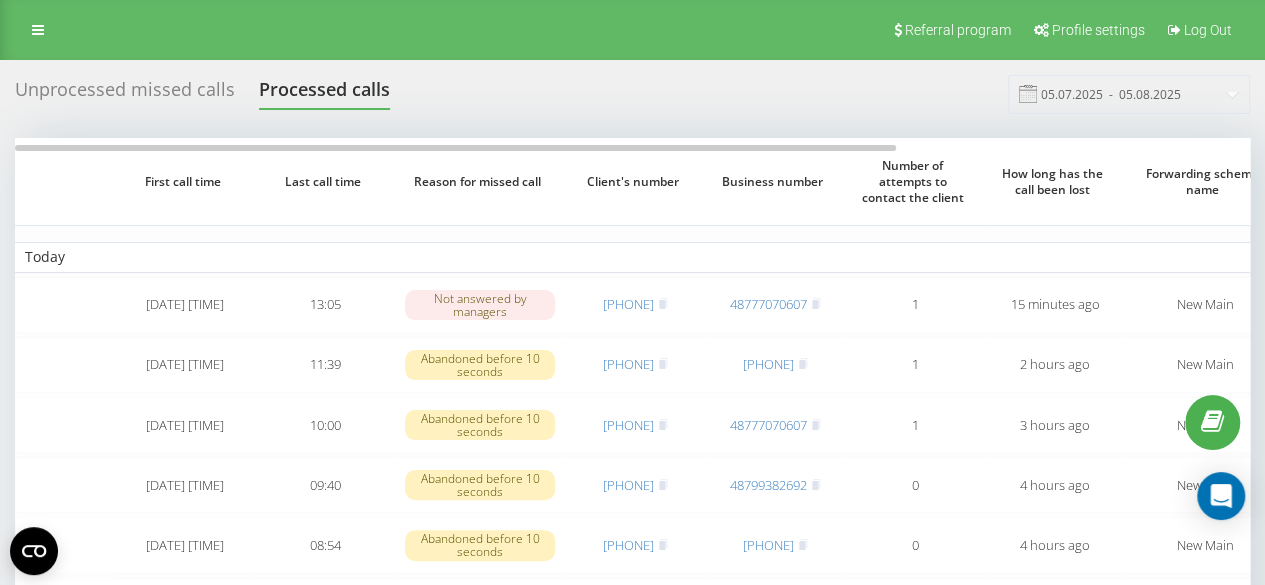 click on "Unprocessed missed calls" at bounding box center [125, 94] 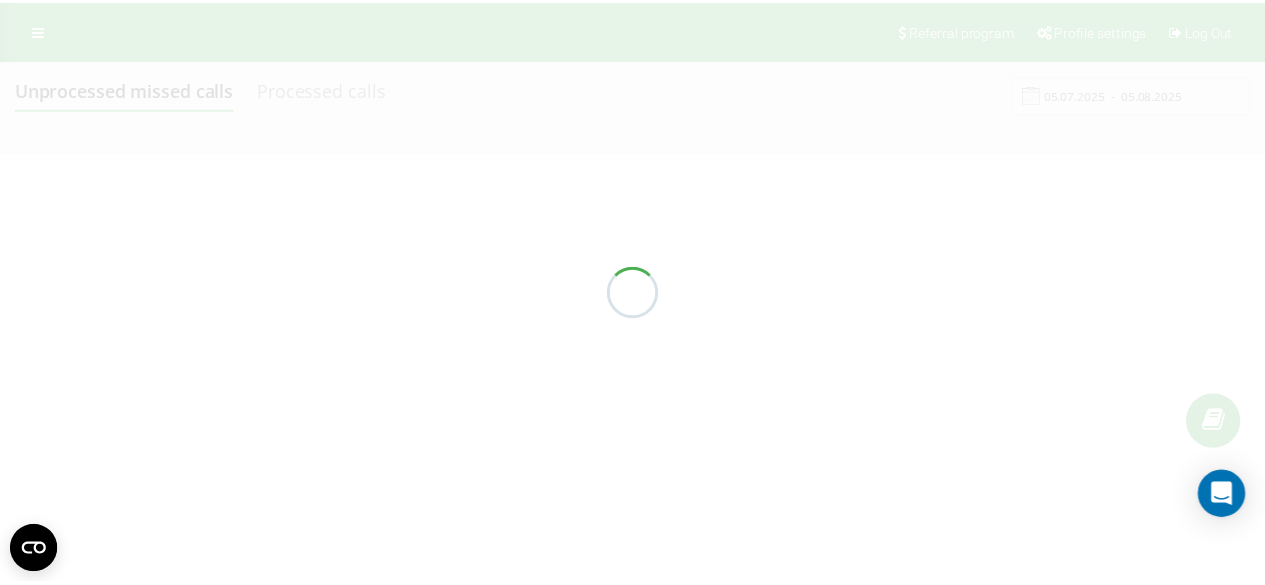 scroll, scrollTop: 0, scrollLeft: 0, axis: both 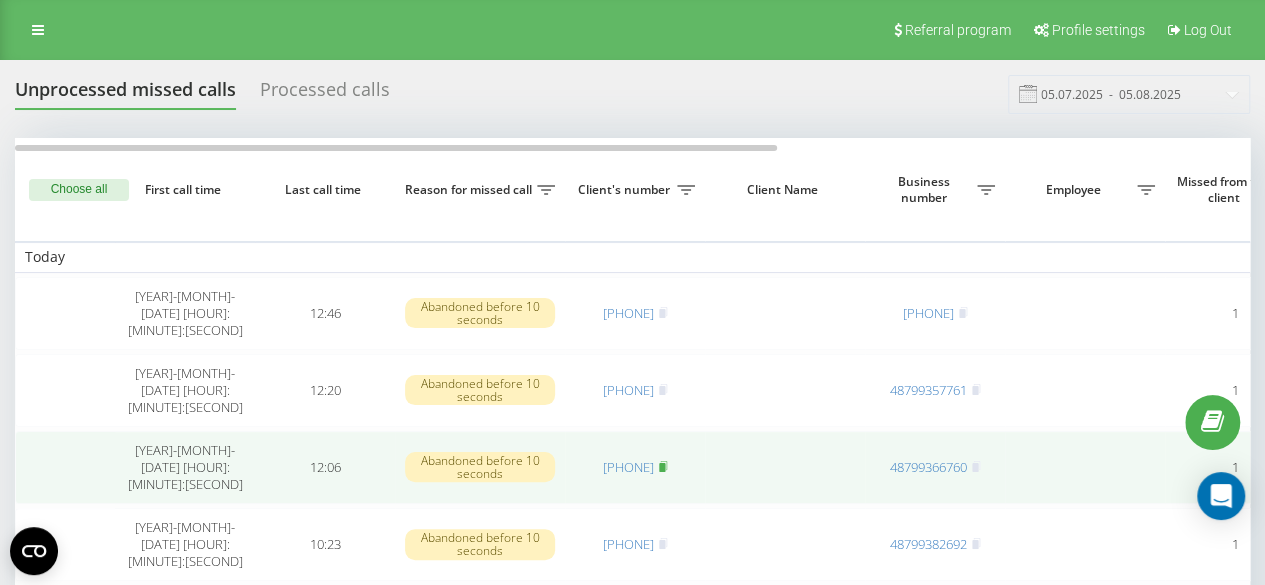 click 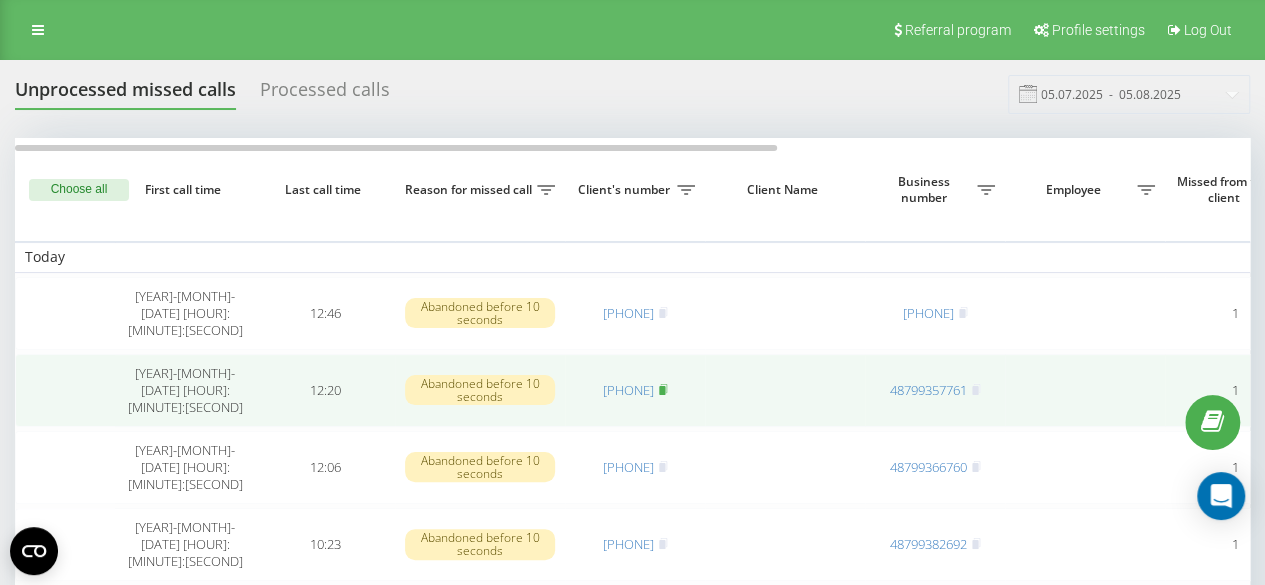 click 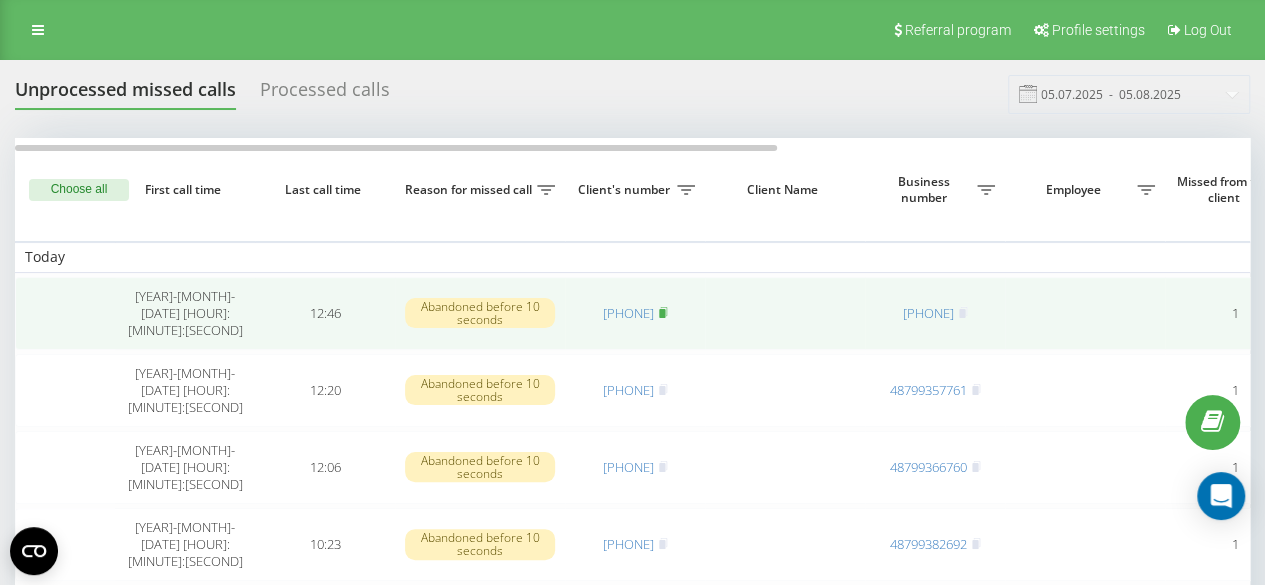 click 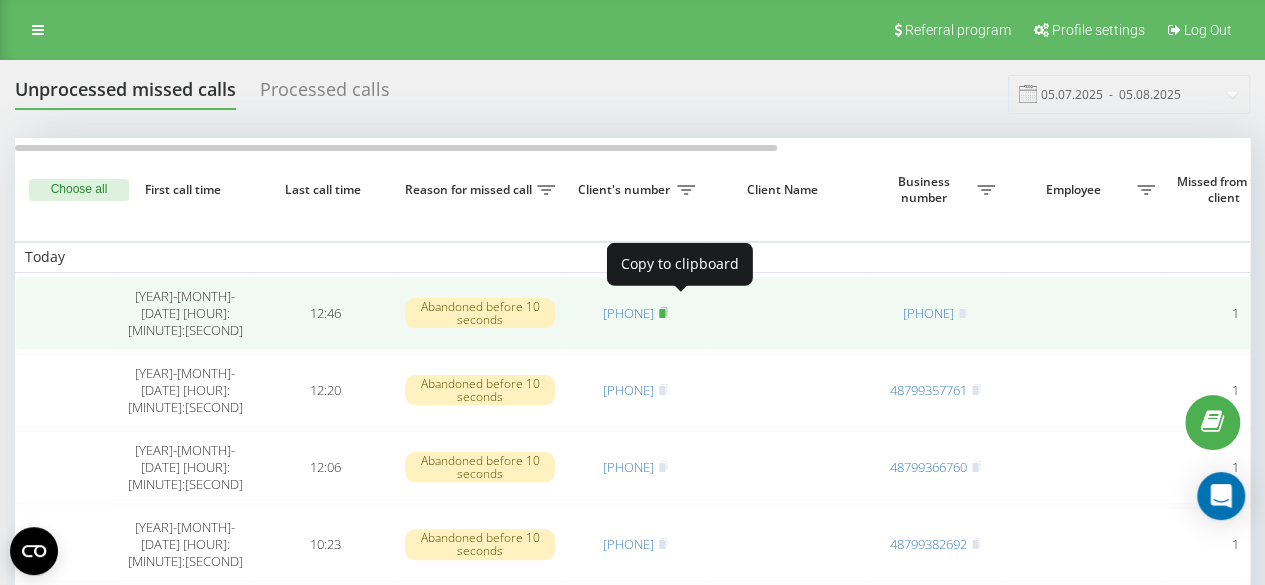 click 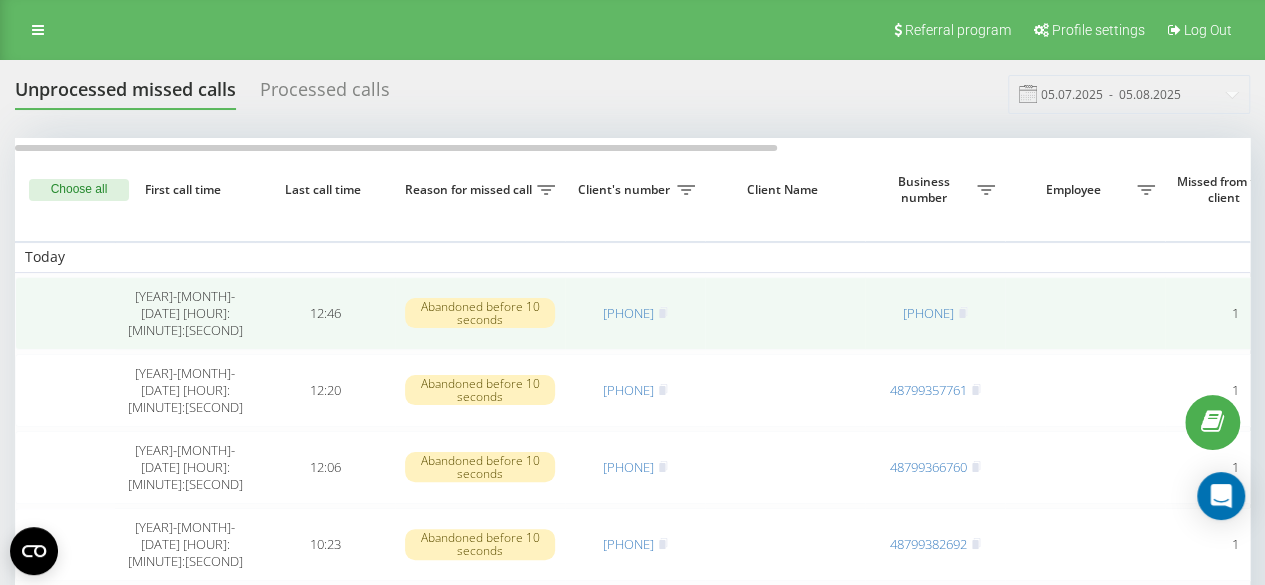 click at bounding box center [785, 313] 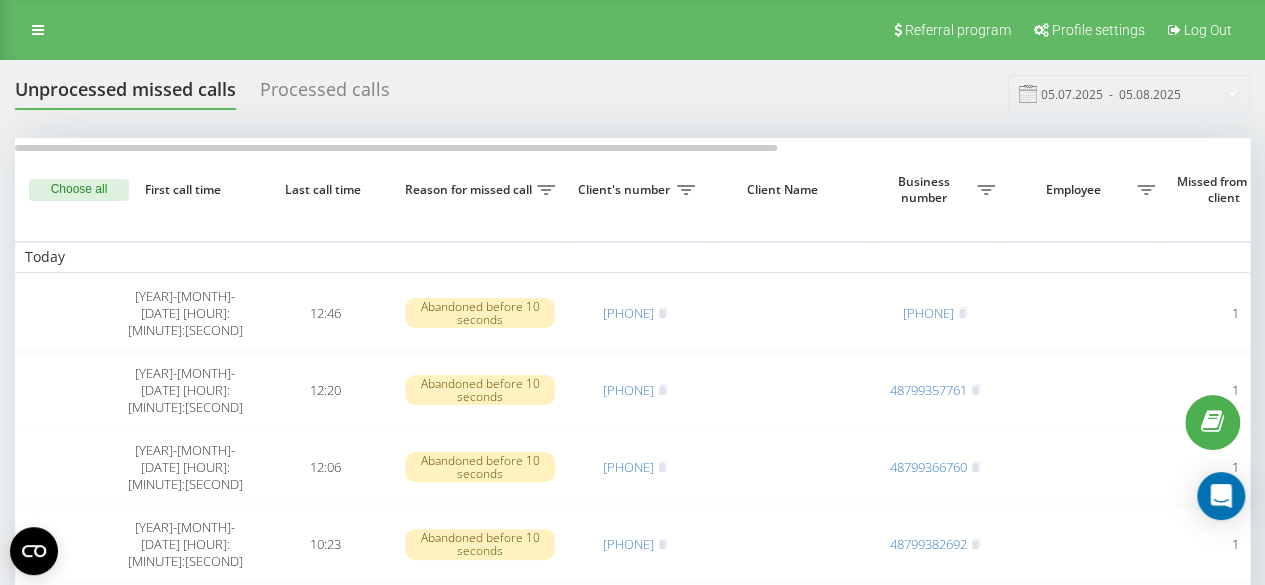 click on "Processed calls" at bounding box center (325, 94) 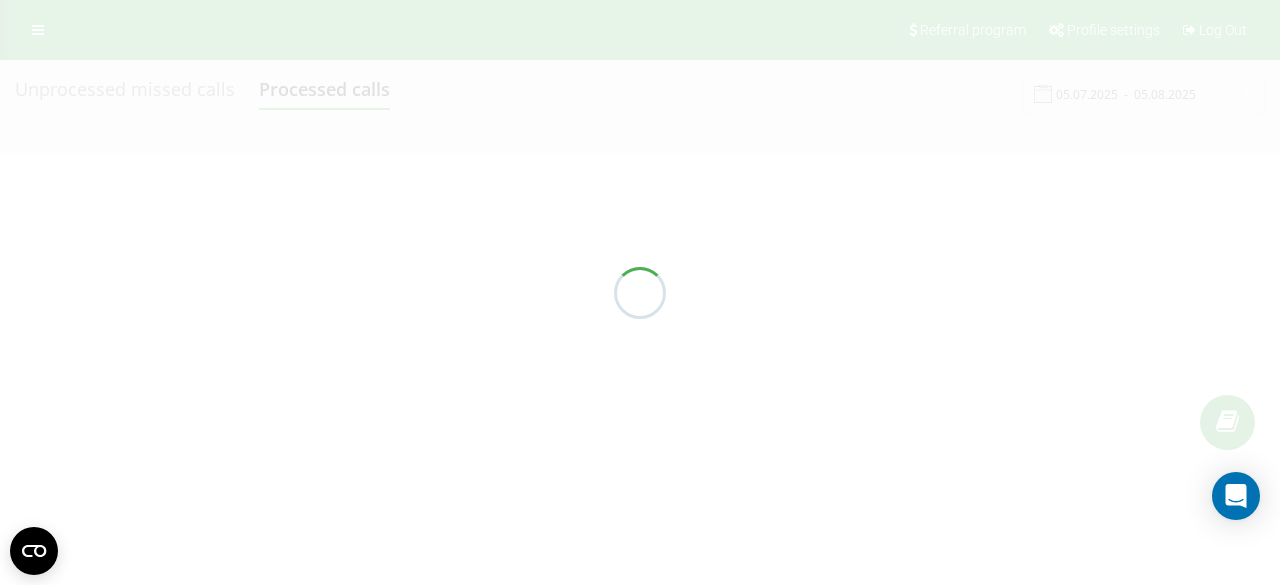scroll, scrollTop: 0, scrollLeft: 0, axis: both 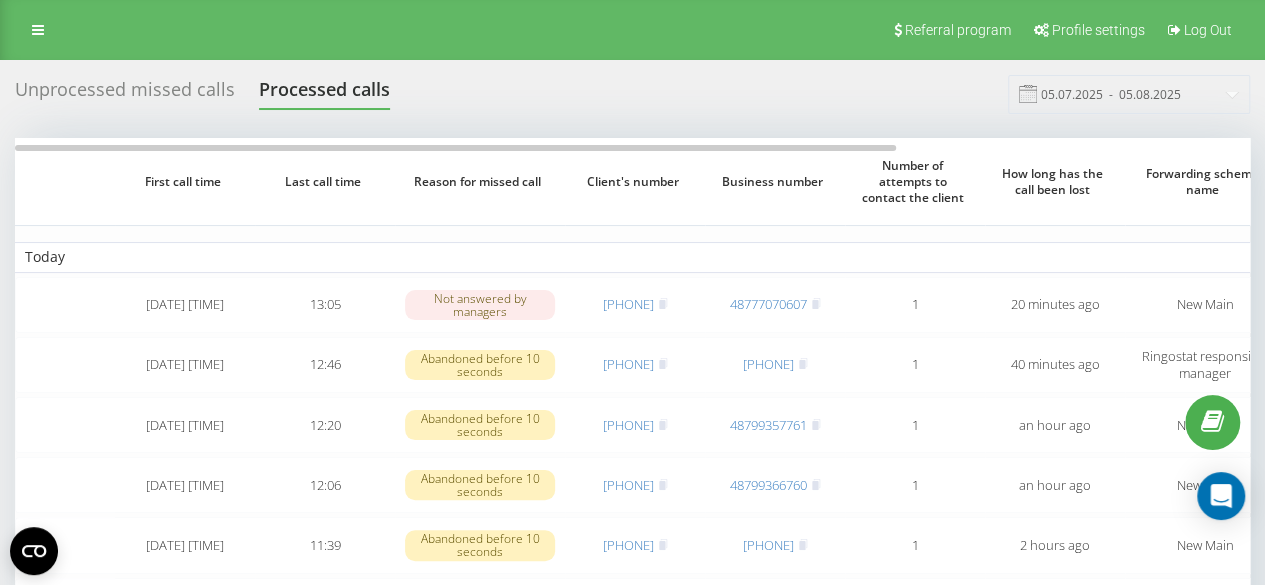 click on "Unprocessed missed calls" at bounding box center (125, 94) 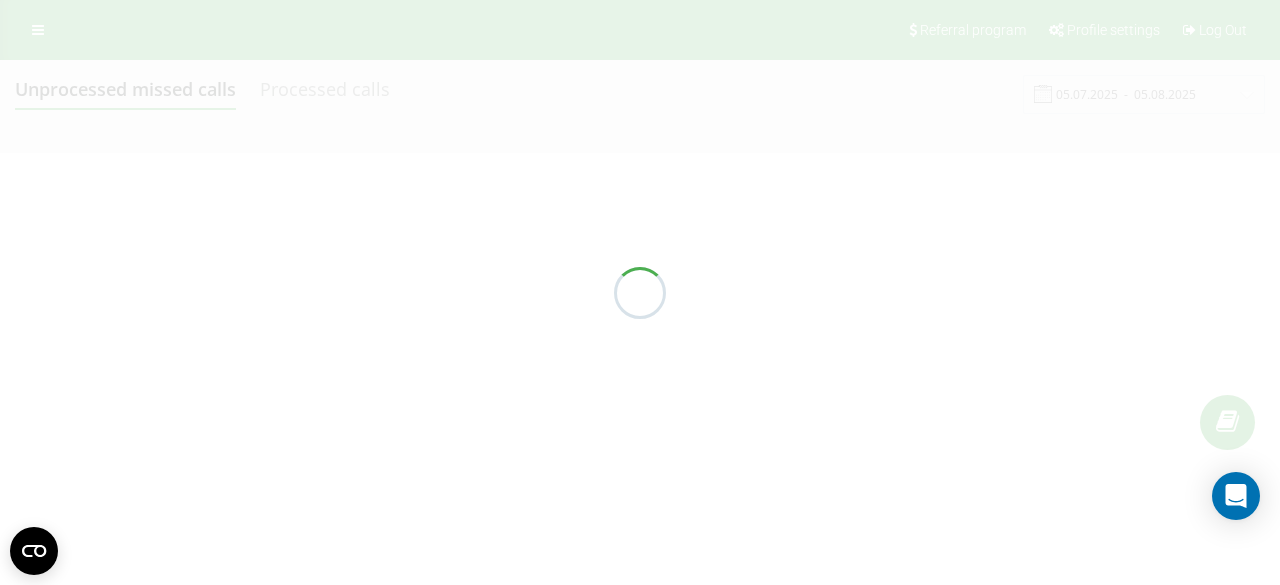 scroll, scrollTop: 0, scrollLeft: 0, axis: both 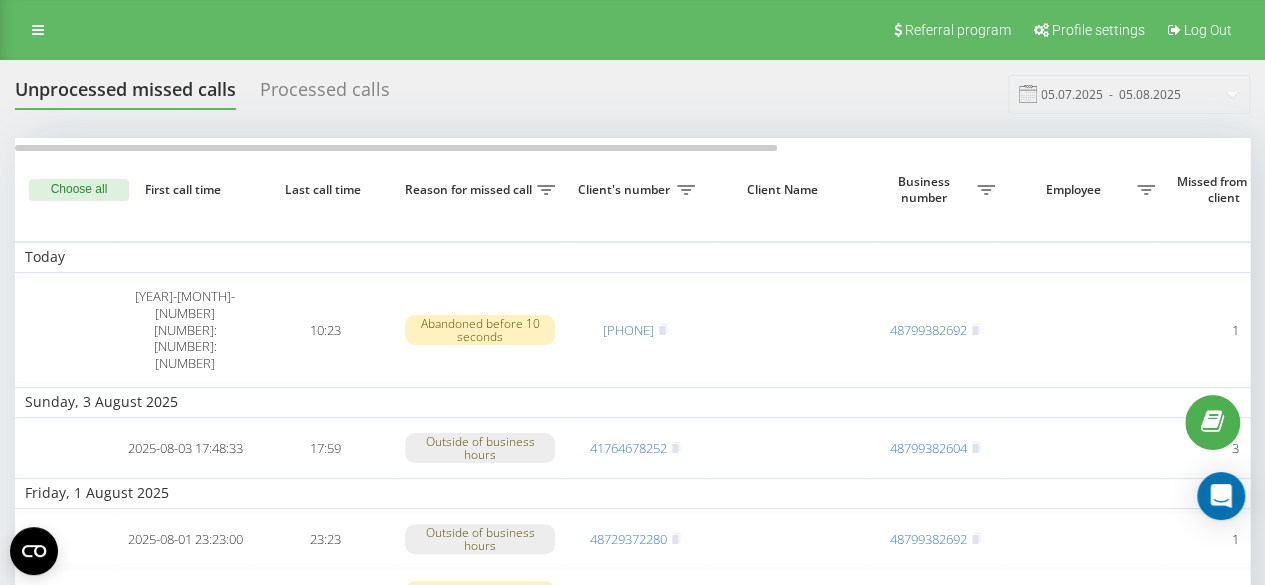click on "Processed calls" at bounding box center [325, 94] 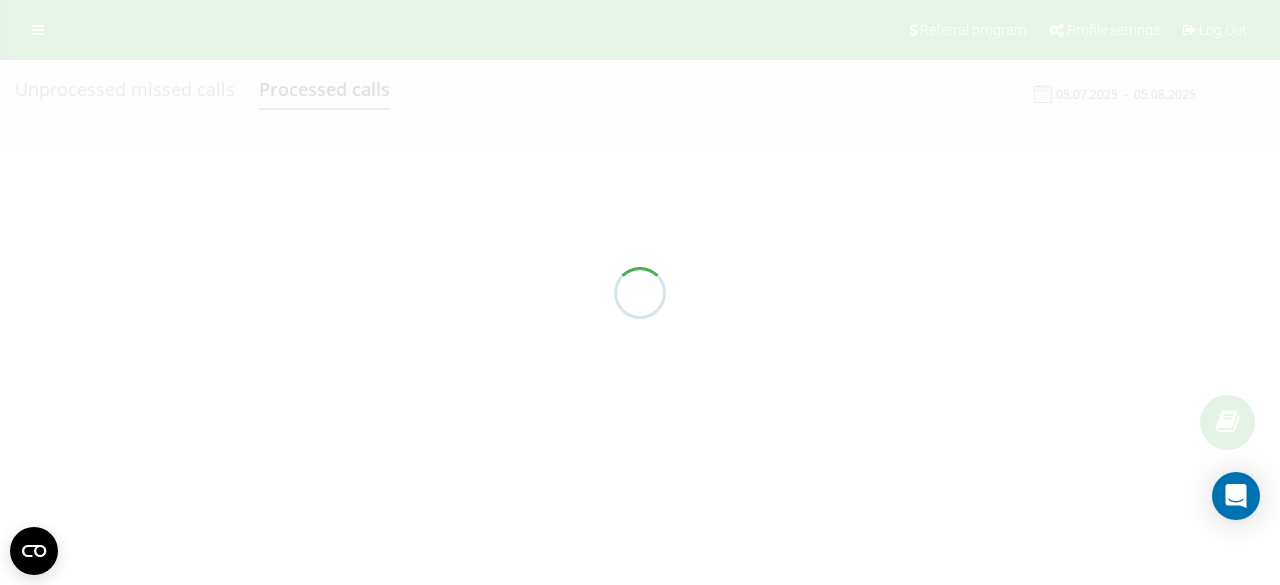 scroll, scrollTop: 0, scrollLeft: 0, axis: both 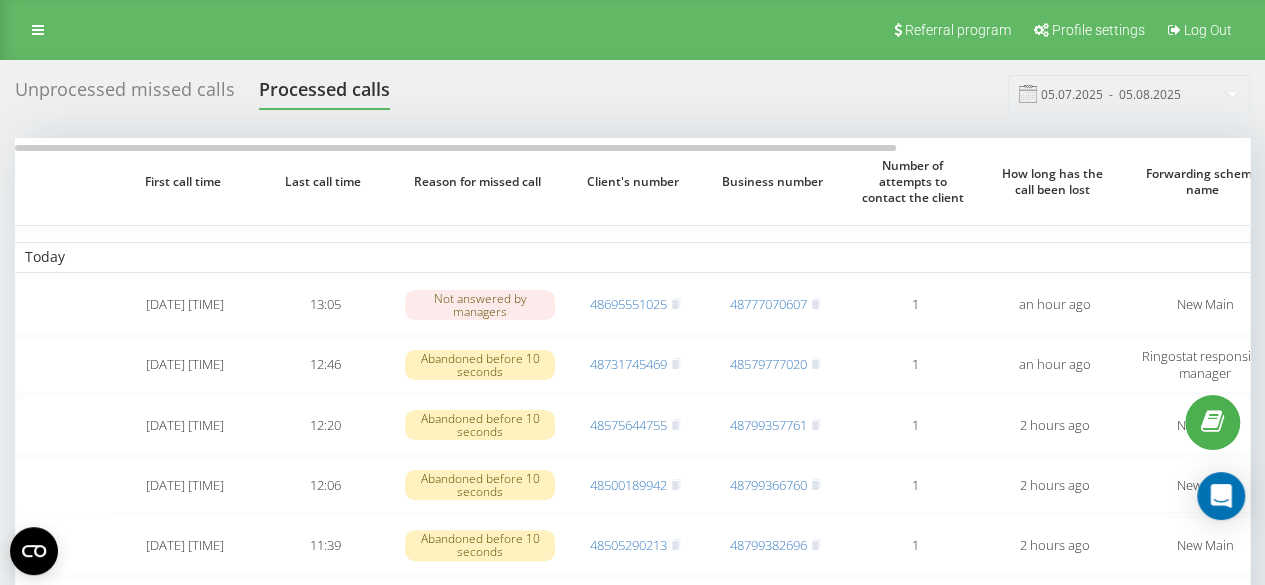 click on "Unprocessed missed calls" at bounding box center (125, 94) 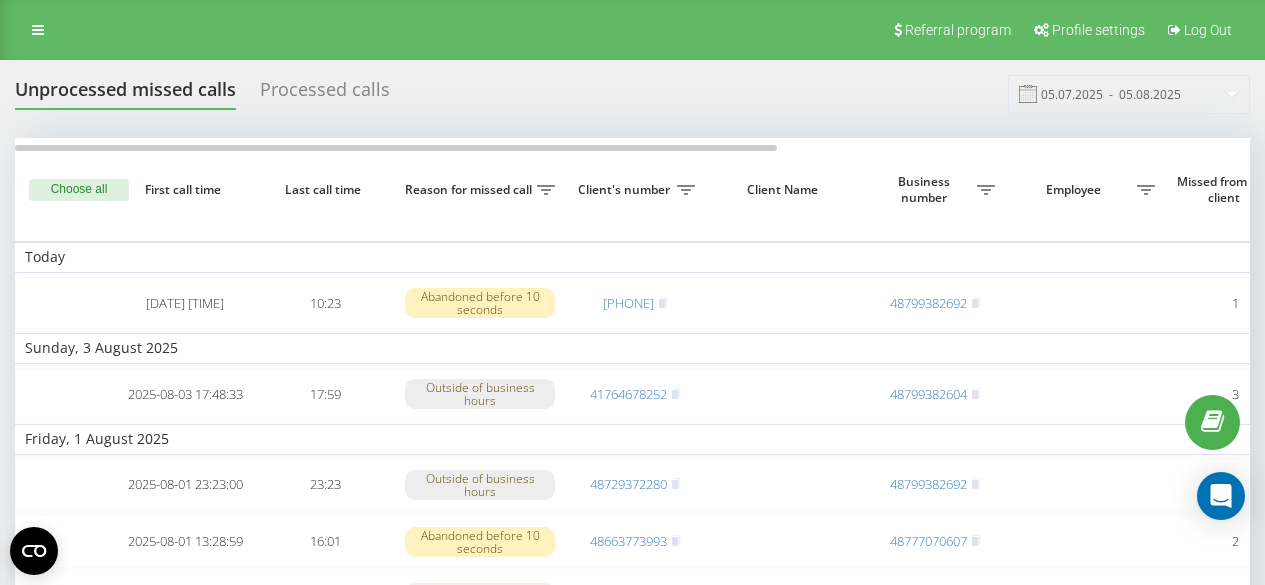 scroll, scrollTop: 0, scrollLeft: 0, axis: both 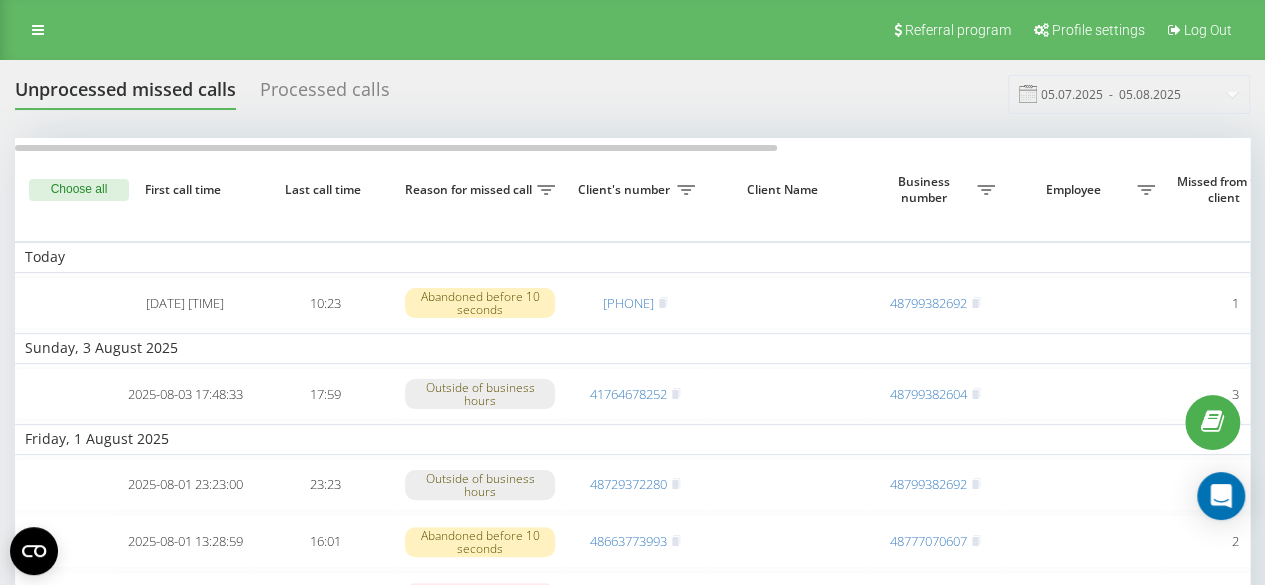 click on "Today" at bounding box center (1015, 257) 